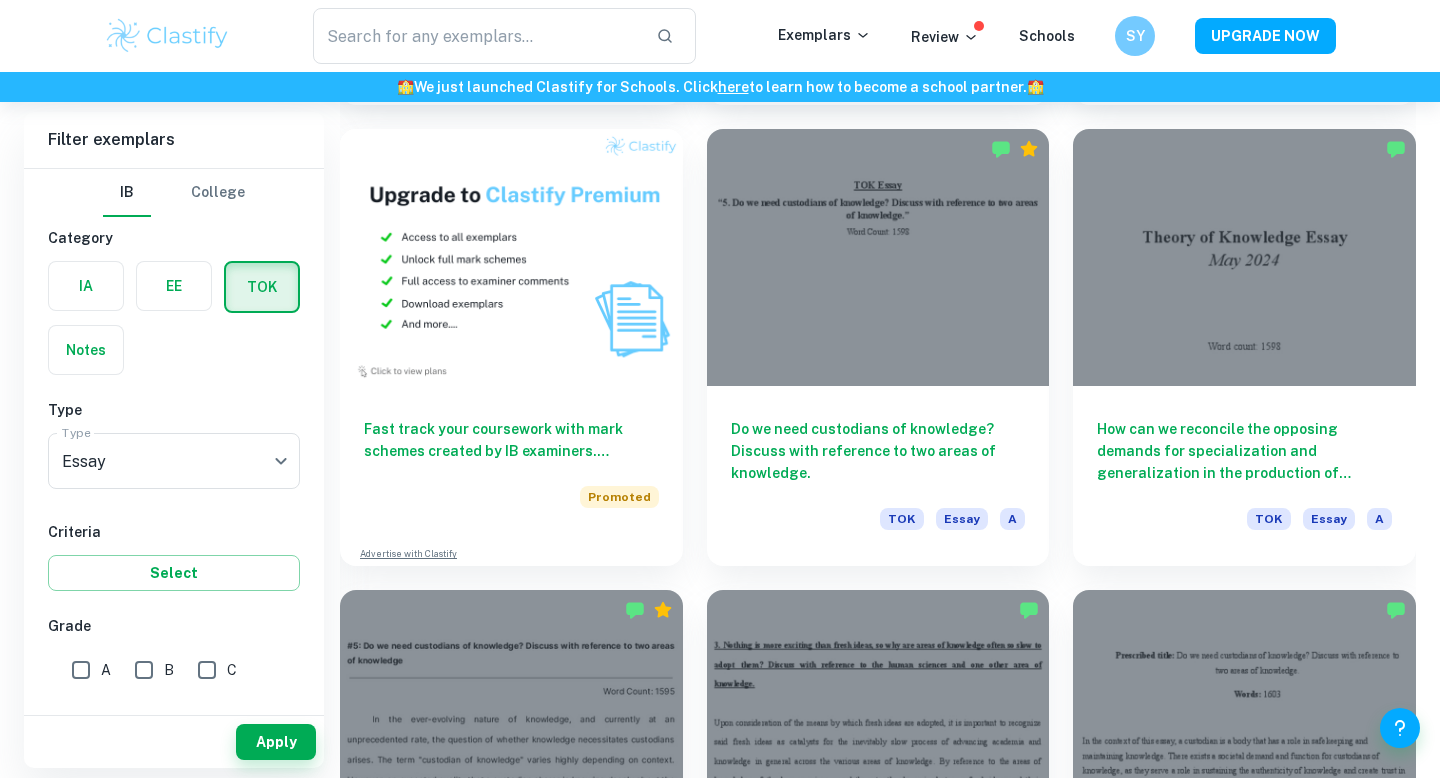 scroll, scrollTop: 1472, scrollLeft: 0, axis: vertical 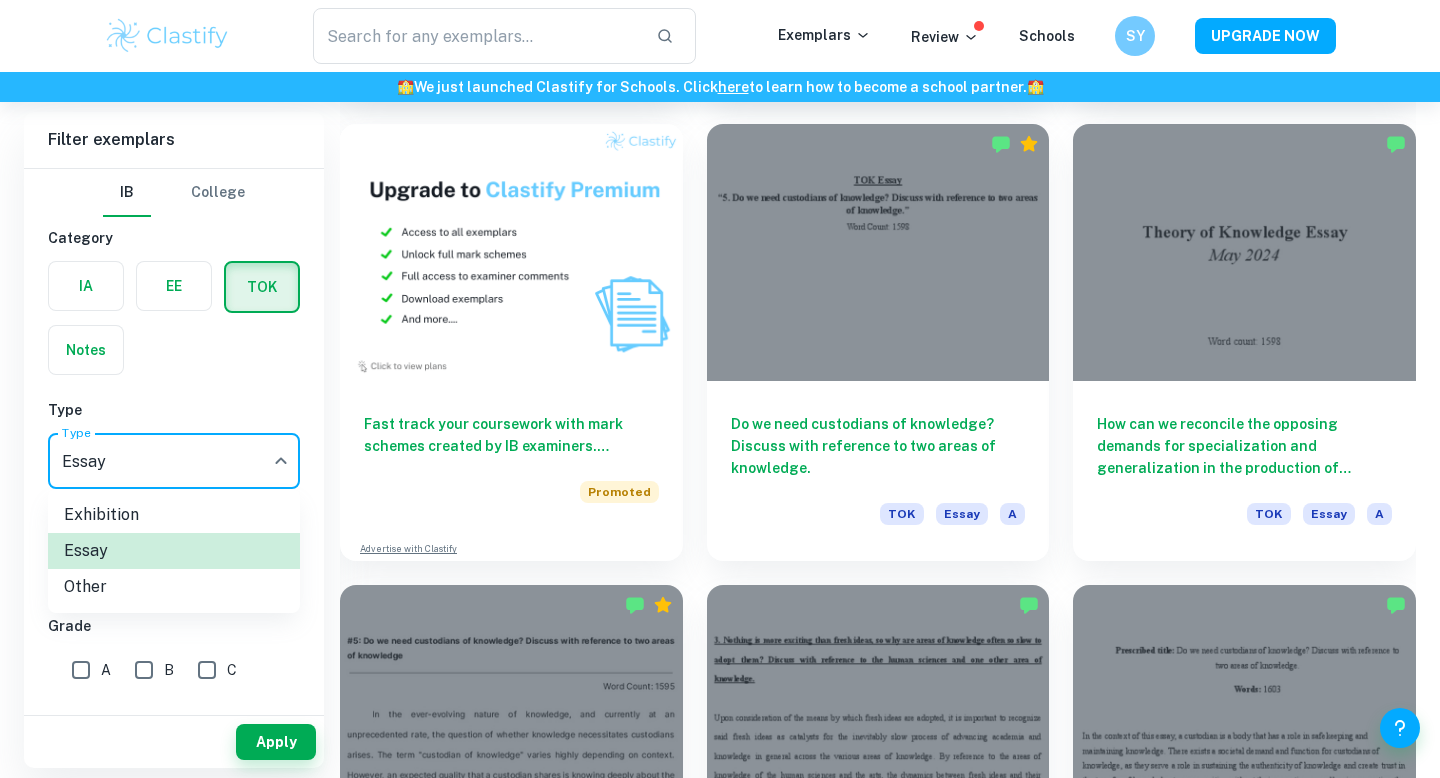 click on "We value your privacy We use cookies to enhance your browsing experience, serve personalised ads or content, and analyse our traffic. By clicking "Accept All", you consent to our use of cookies.   Cookie Policy Customise   Reject All   Accept All   Customise Consent Preferences   We use cookies to help you navigate efficiently and perform certain functions. You will find detailed information about all cookies under each consent category below. The cookies that are categorised as "Necessary" are stored on your browser as they are essential for enabling the basic functionalities of the site. ...  Show more For more information on how Google's third-party cookies operate and handle your data, see:   Google Privacy Policy Necessary Always Active Necessary cookies are required to enable the basic features of this site, such as providing secure log-in or adjusting your consent preferences. These cookies do not store any personally identifiable data. Functional Analytics Performance Advertisement Uncategorised" at bounding box center [720, -981] 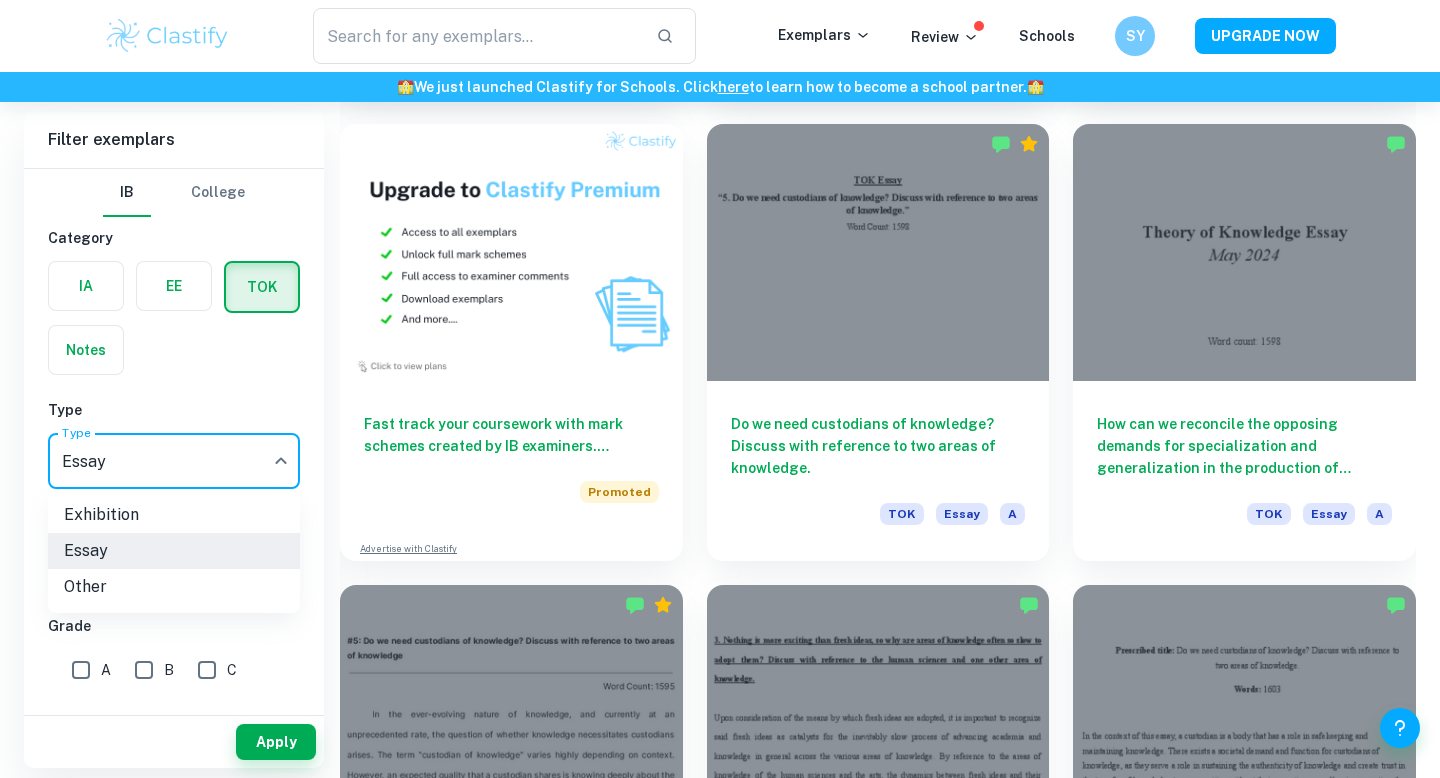 click at bounding box center [720, 389] 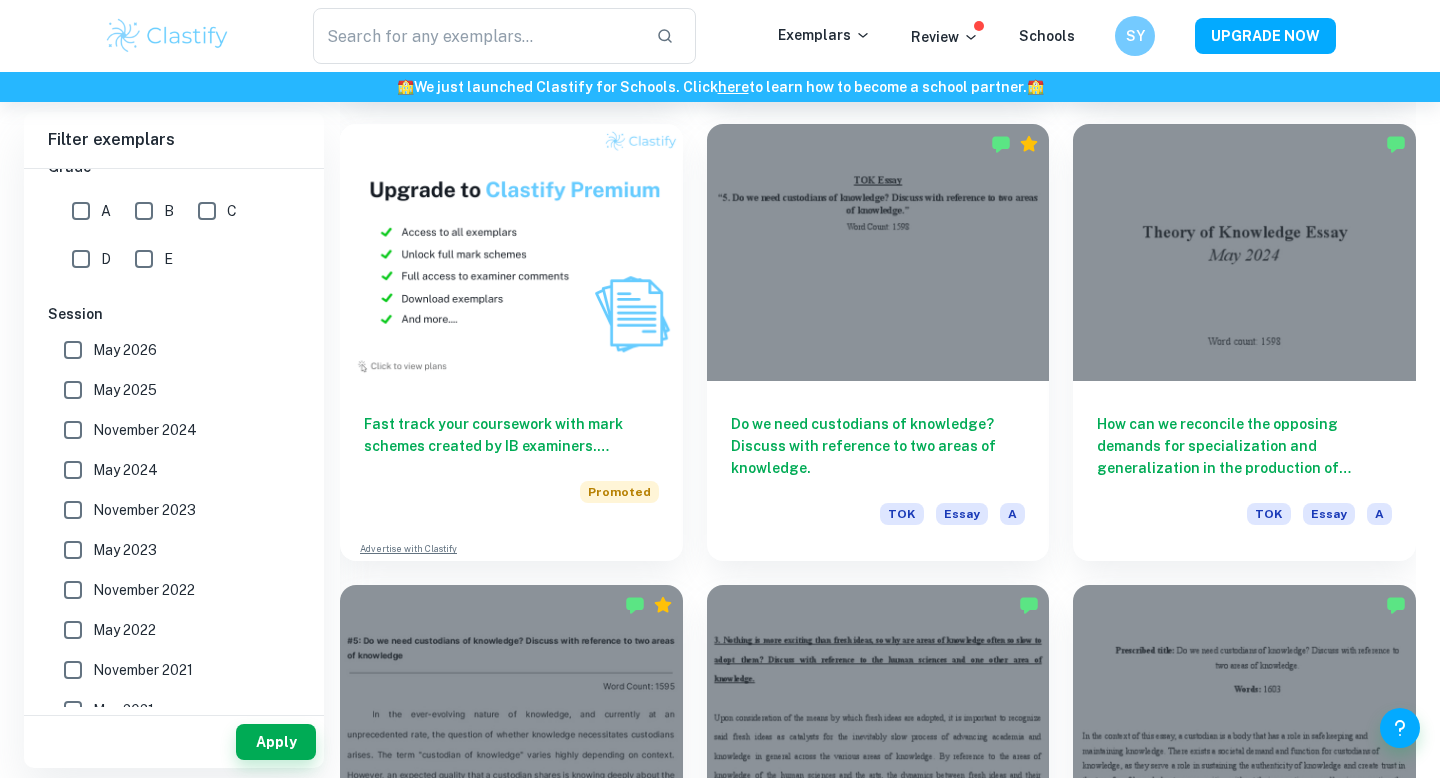 scroll, scrollTop: 522, scrollLeft: 0, axis: vertical 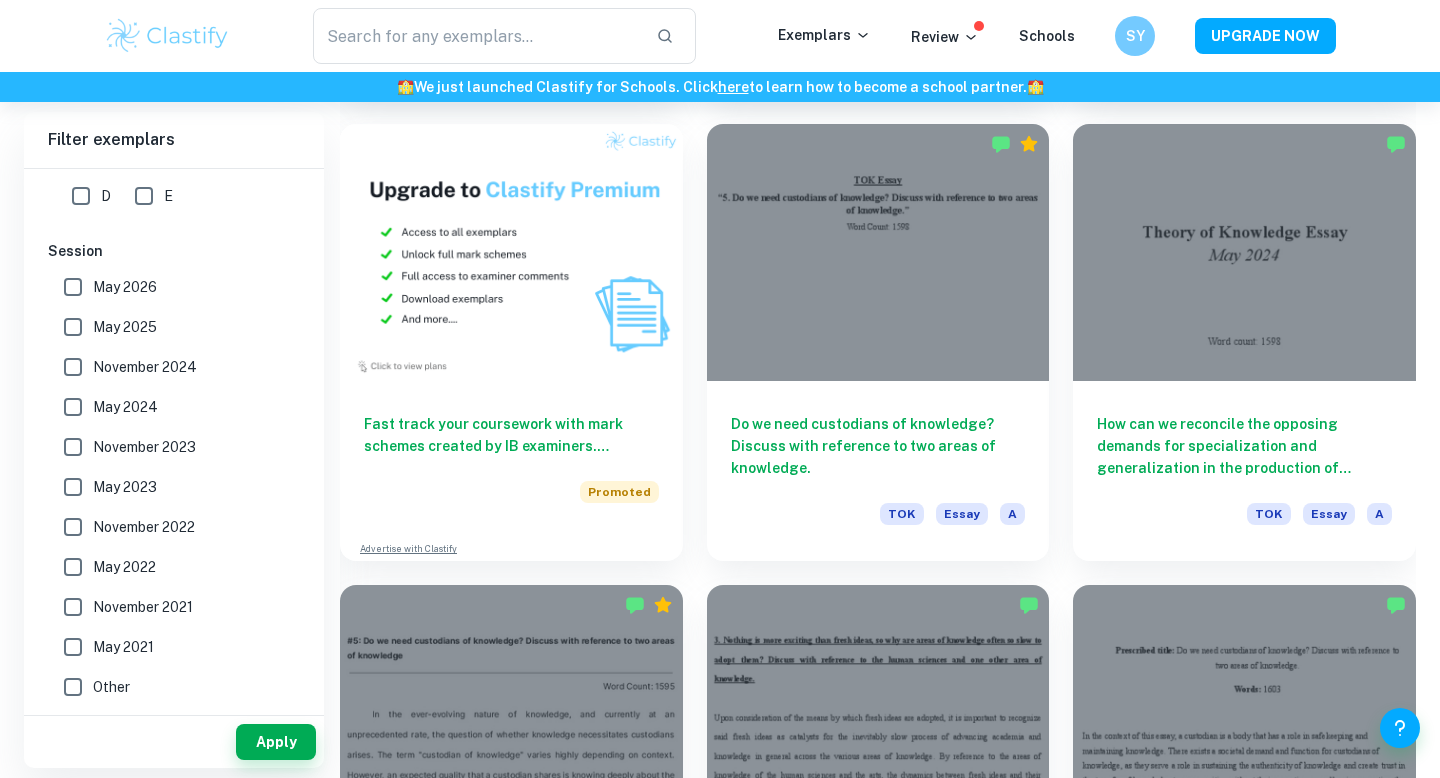 click on "May 2022" at bounding box center [124, 567] 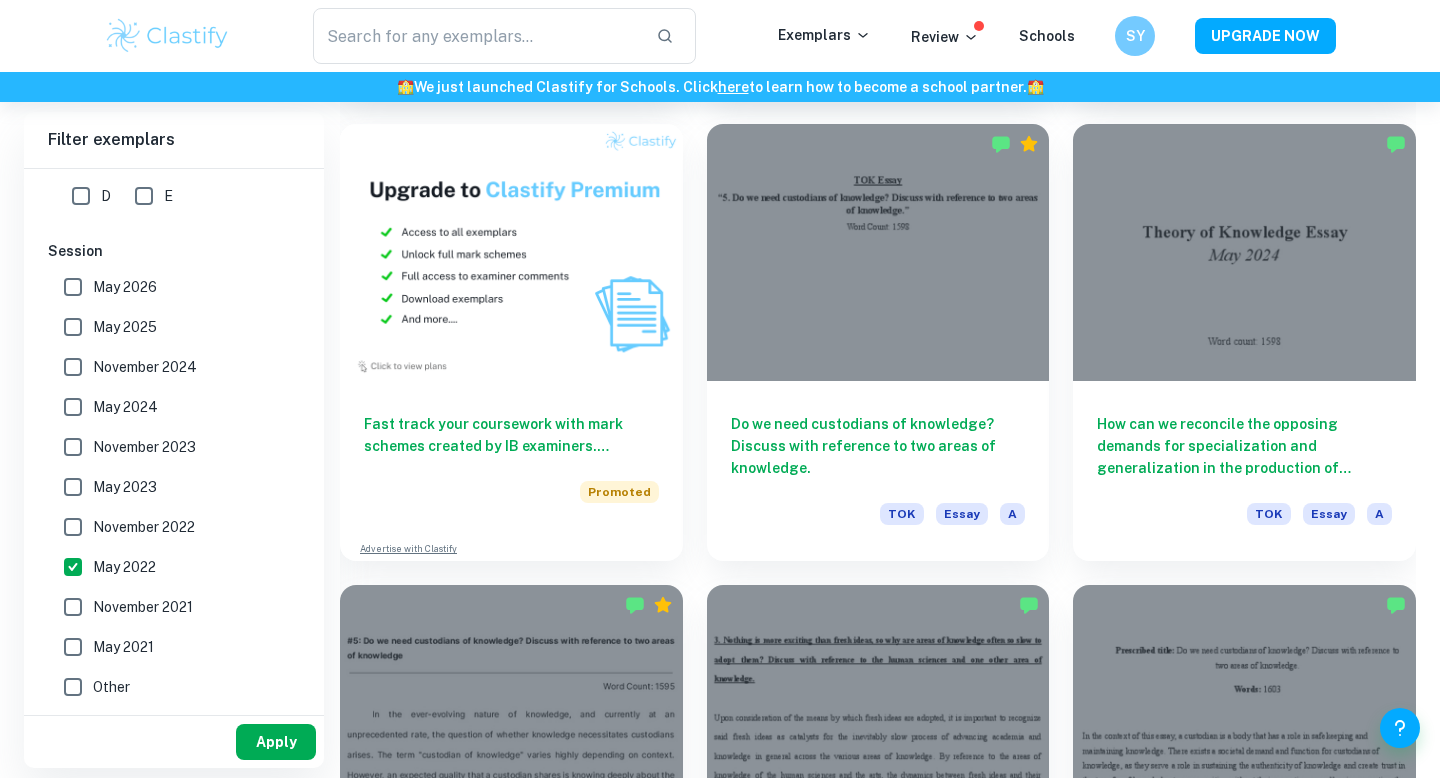 click on "Apply" at bounding box center (276, 742) 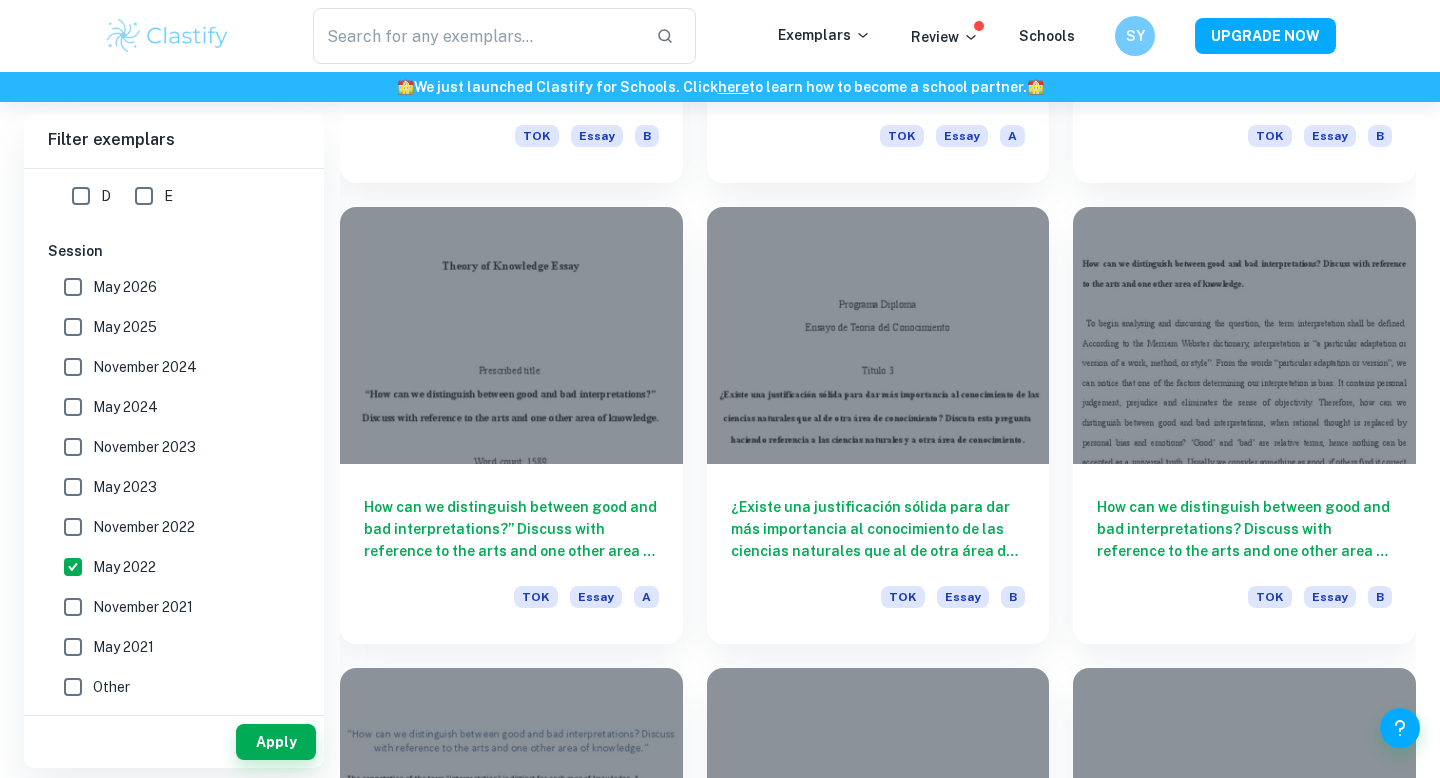 scroll, scrollTop: 2319, scrollLeft: 0, axis: vertical 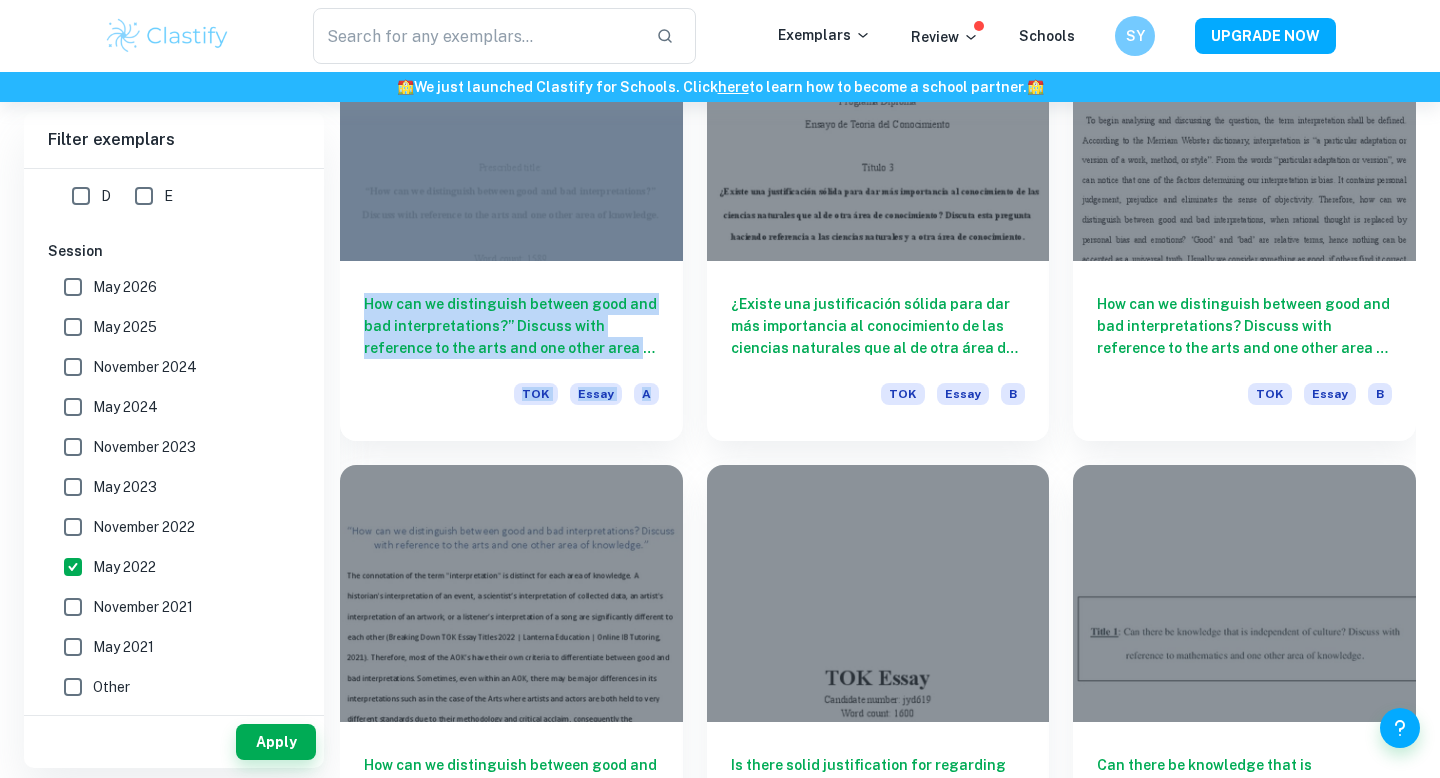 click on "Is there solid justification for regarding knowledge in the natural sciences more highly than knowledge in another area of knowledge? Discuss with reference to the natural sciences and one other area of knowledge. TOK Essay B" at bounding box center (866, 671) 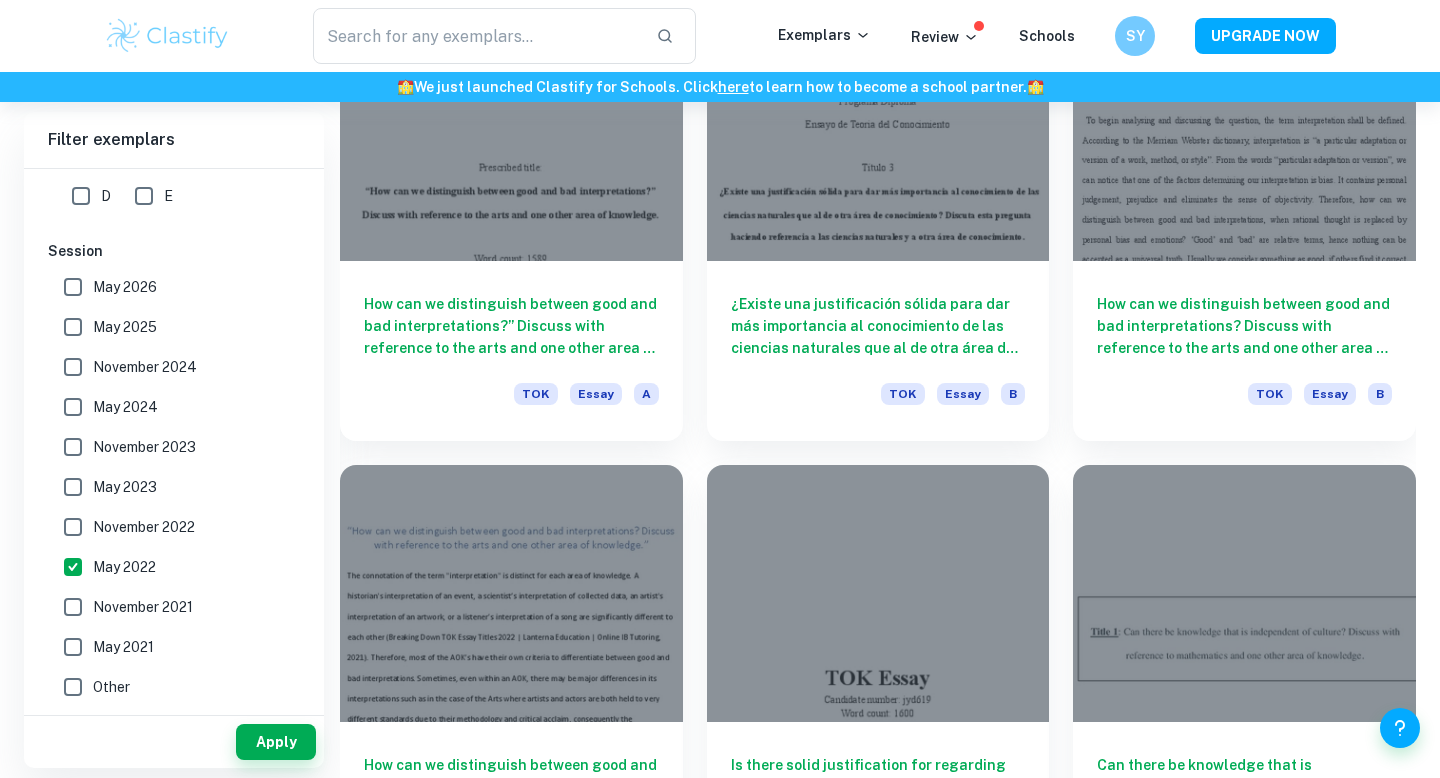 scroll, scrollTop: 2629, scrollLeft: 0, axis: vertical 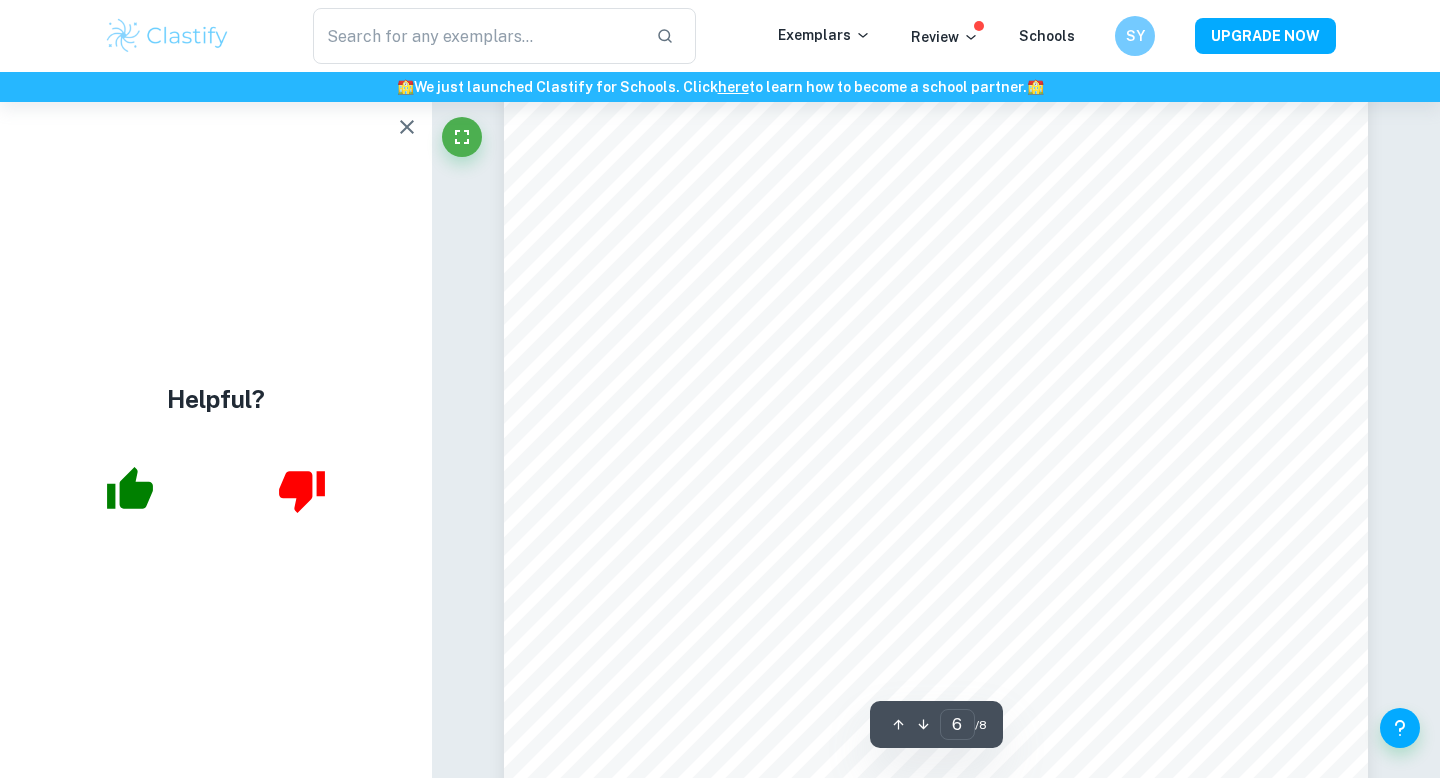 click 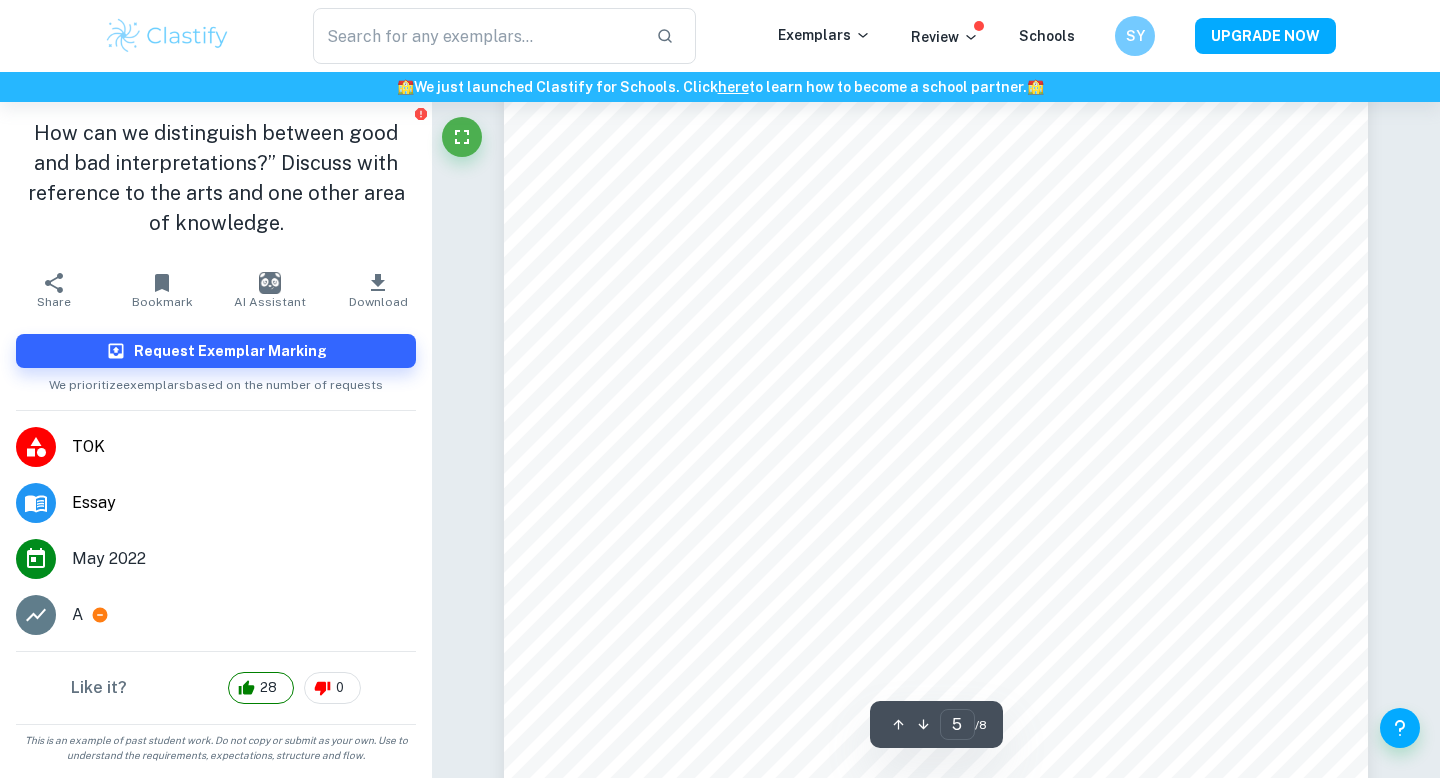 scroll, scrollTop: 5547, scrollLeft: 0, axis: vertical 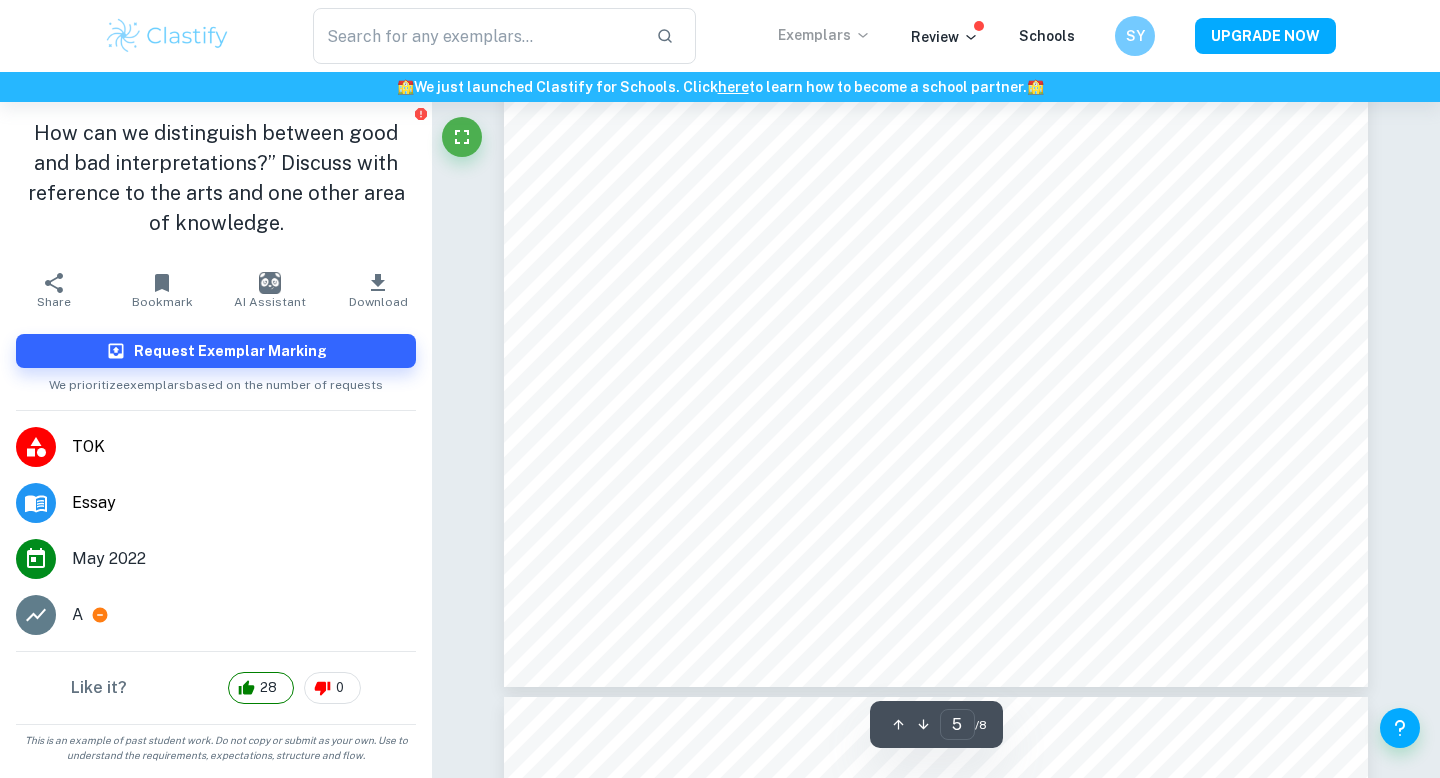 type on "6" 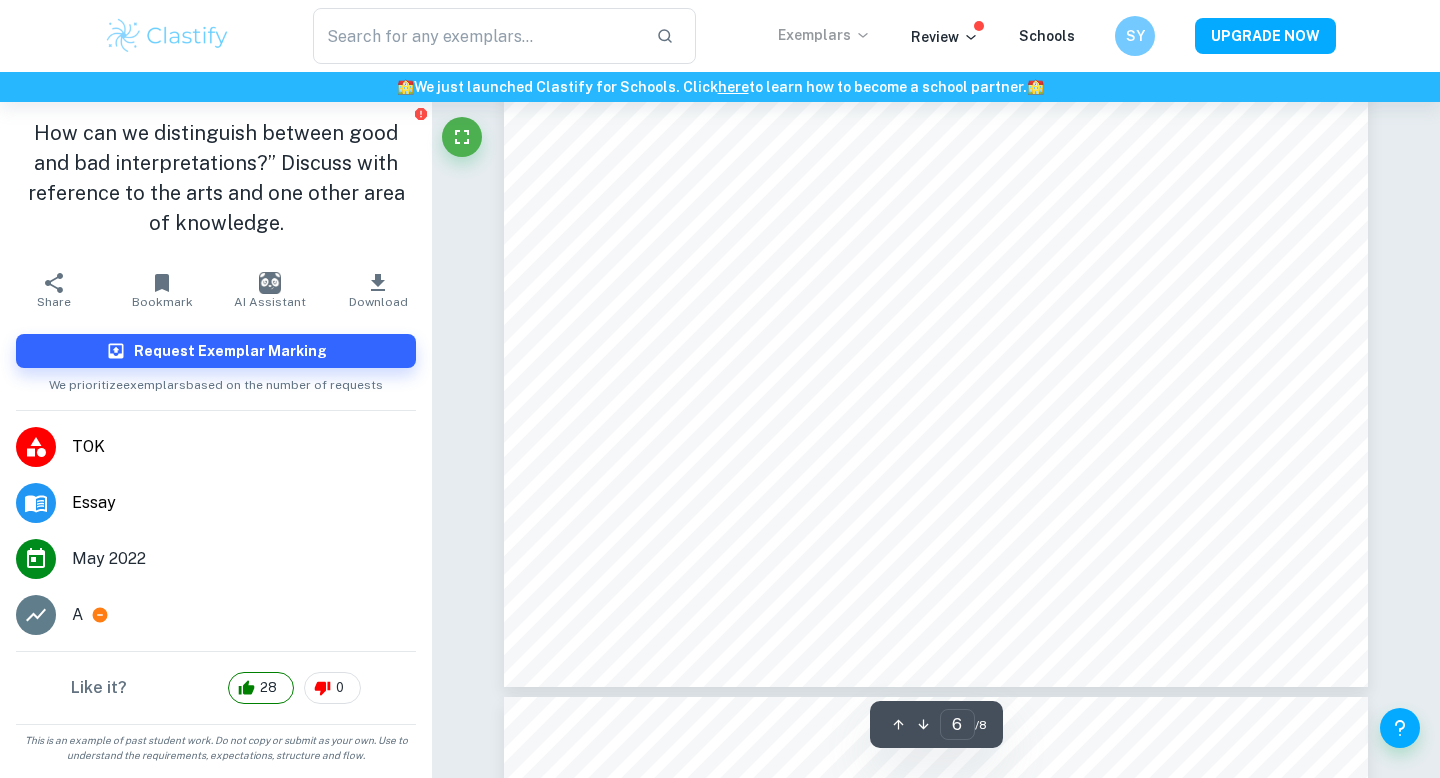 scroll, scrollTop: 6187, scrollLeft: 0, axis: vertical 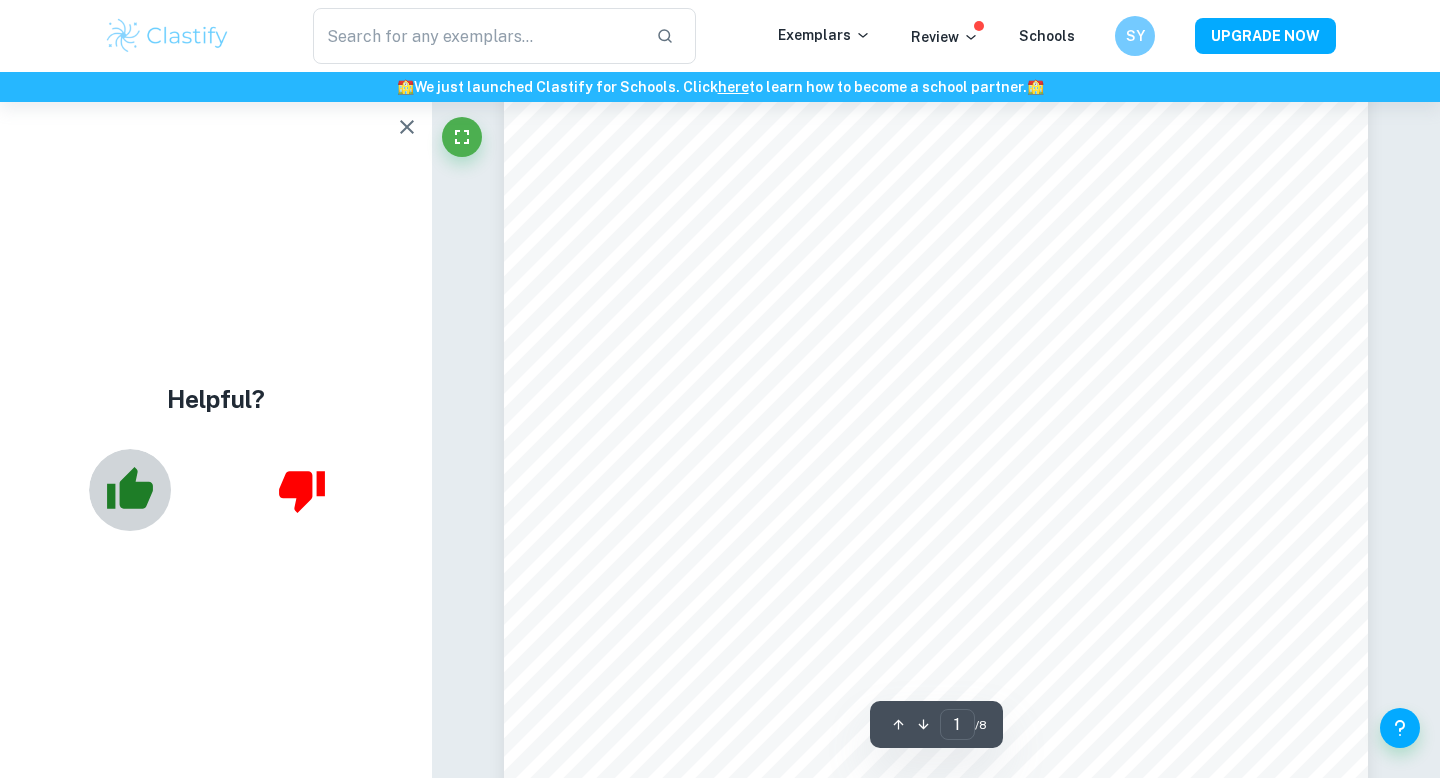 click 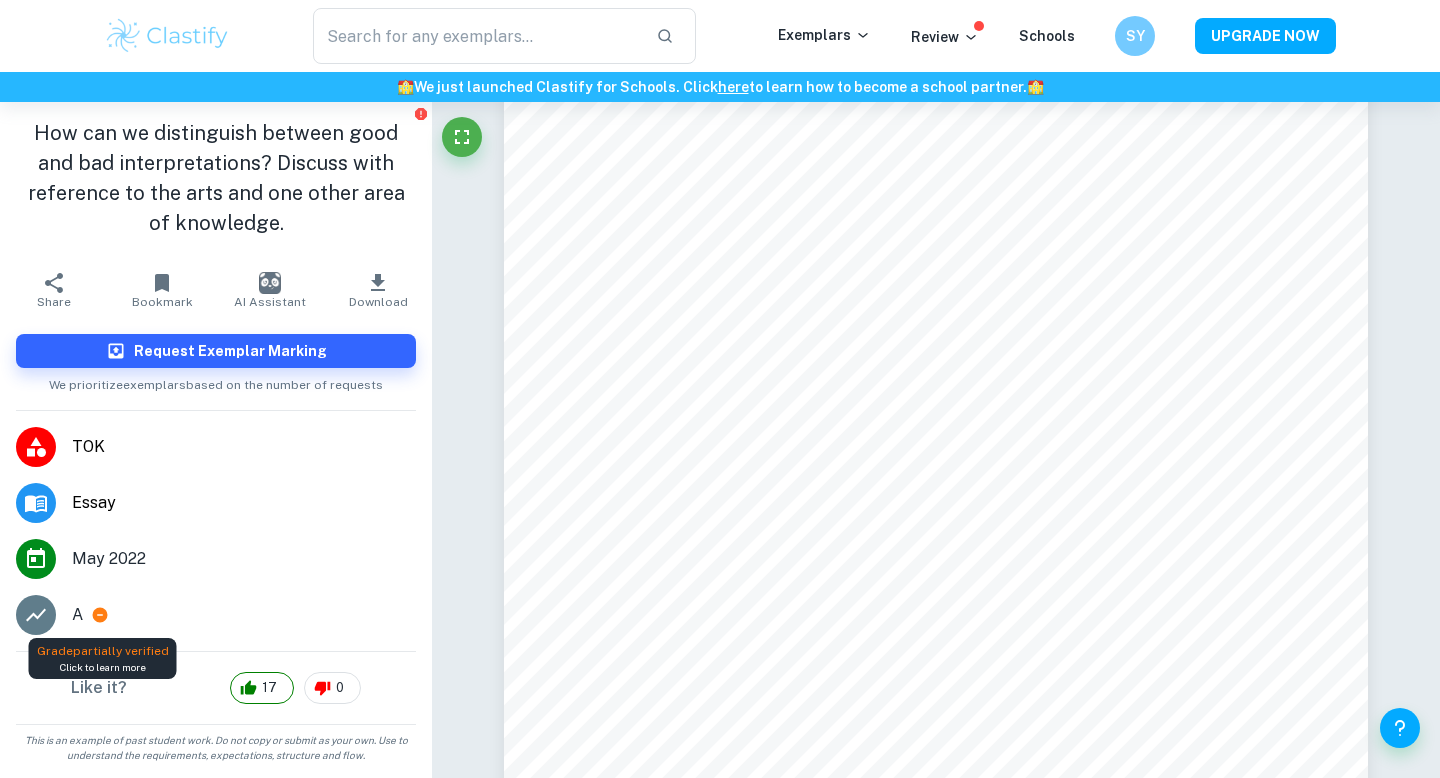 click 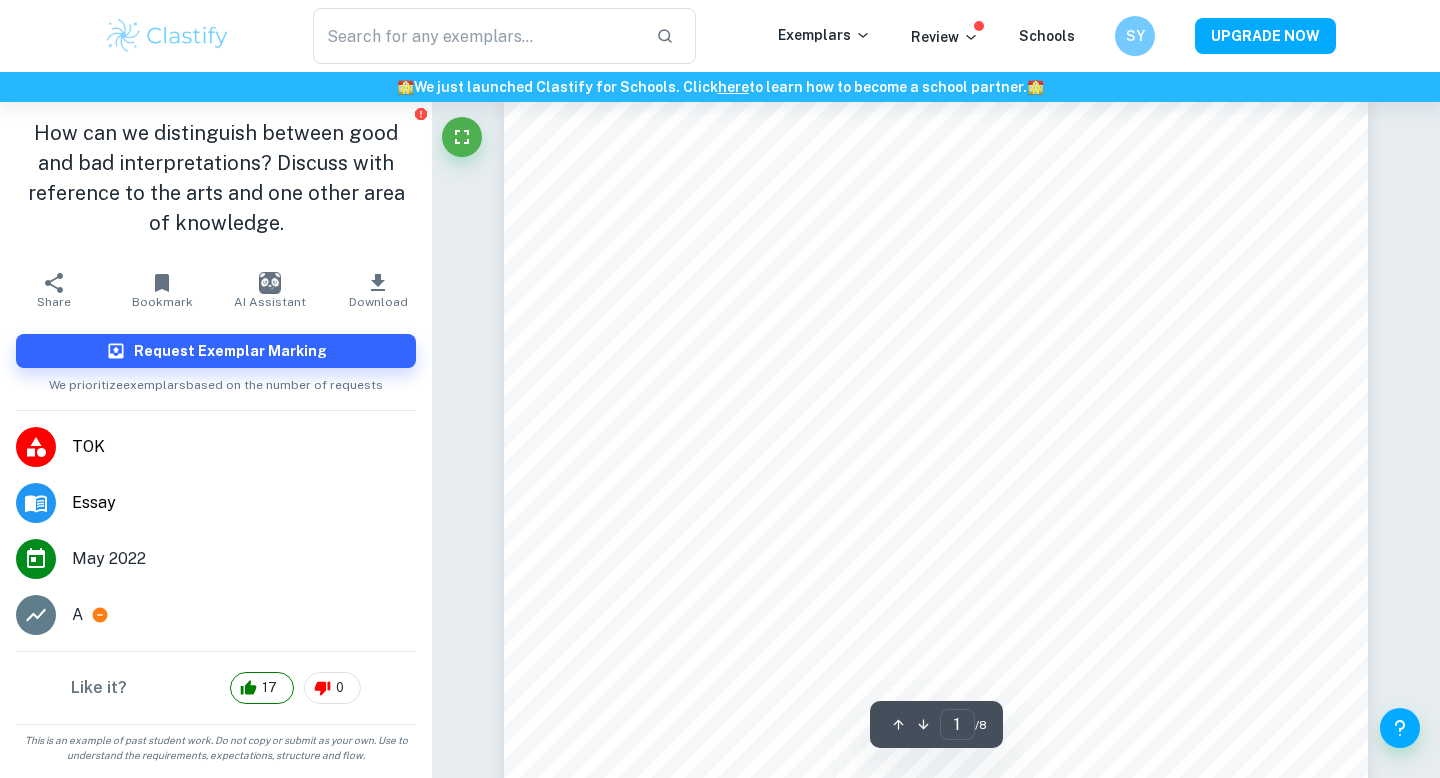 scroll, scrollTop: 155, scrollLeft: 0, axis: vertical 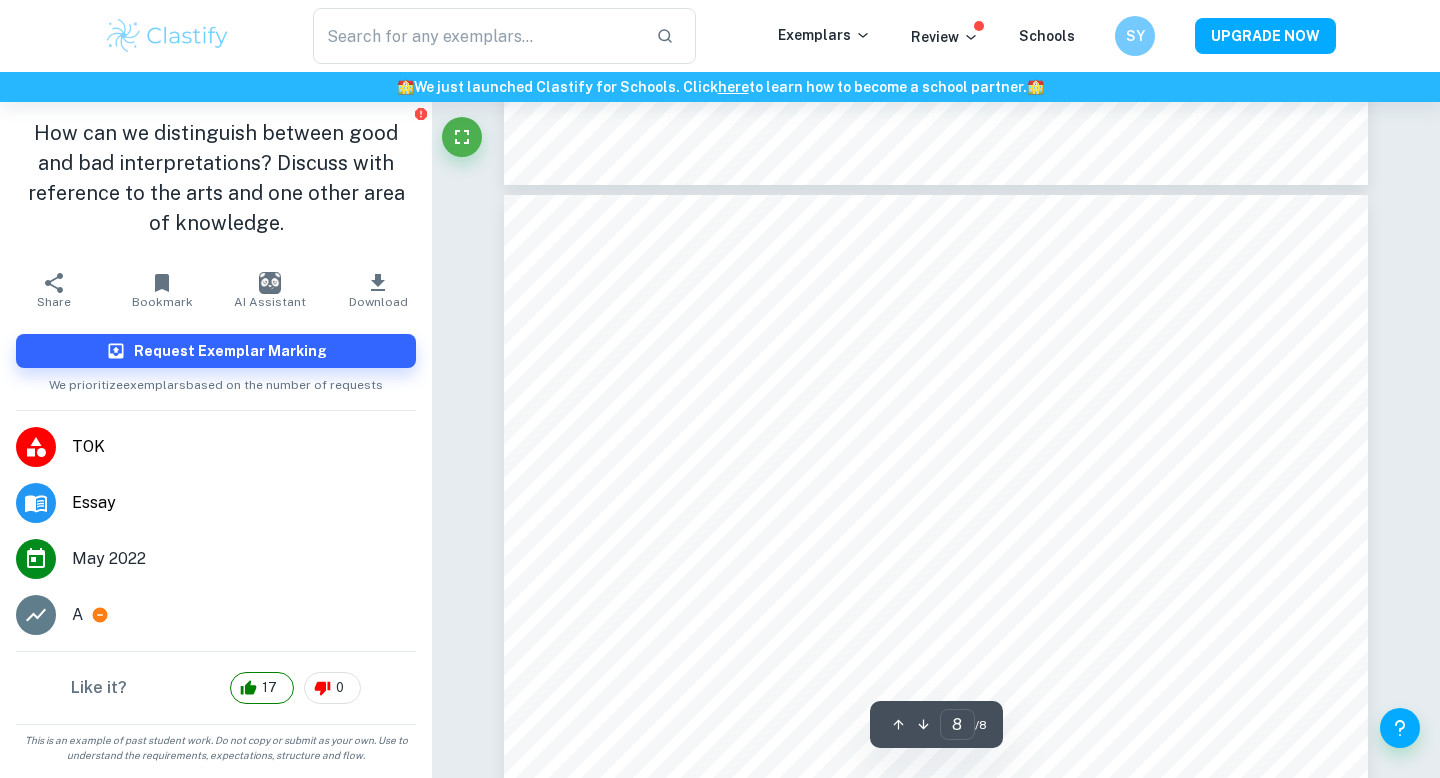type on "7" 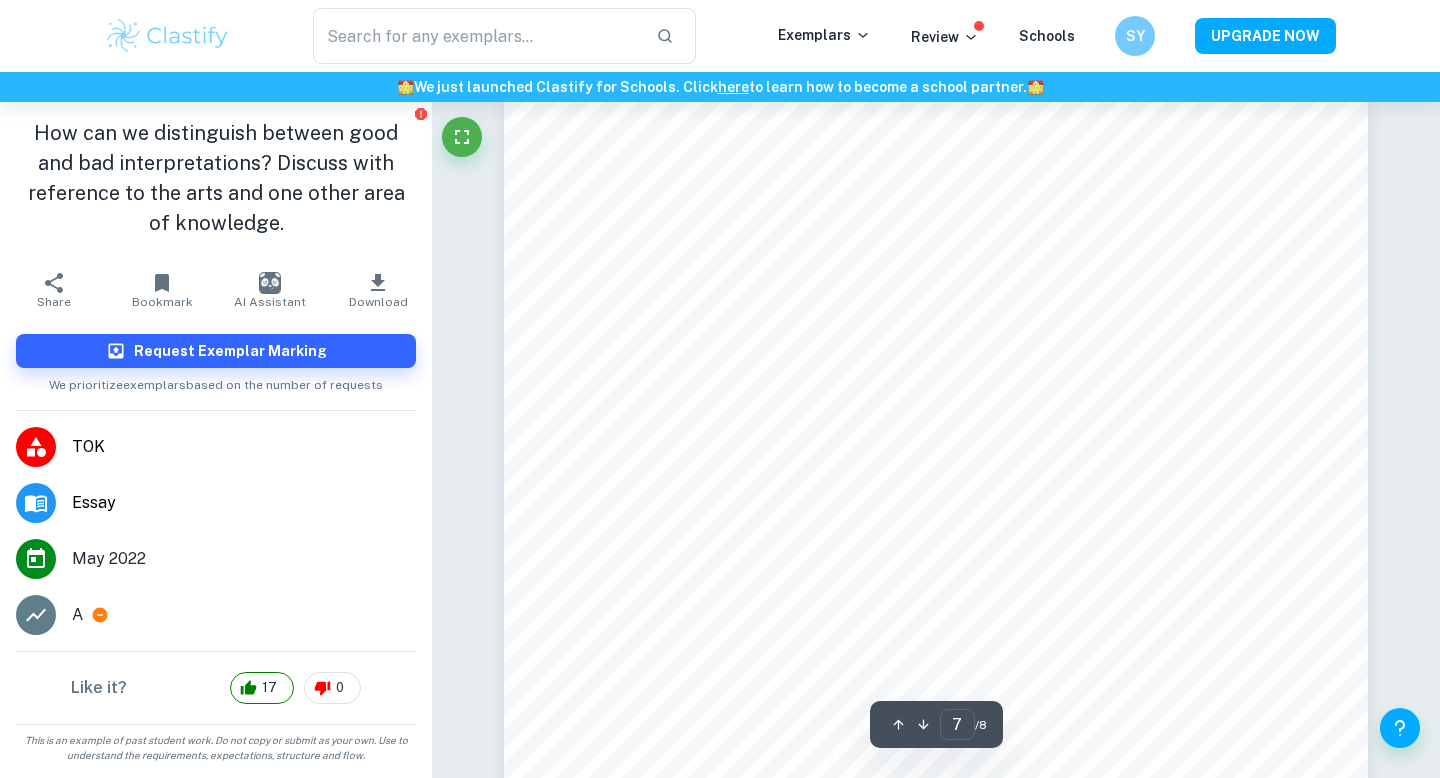 scroll, scrollTop: 7230, scrollLeft: 0, axis: vertical 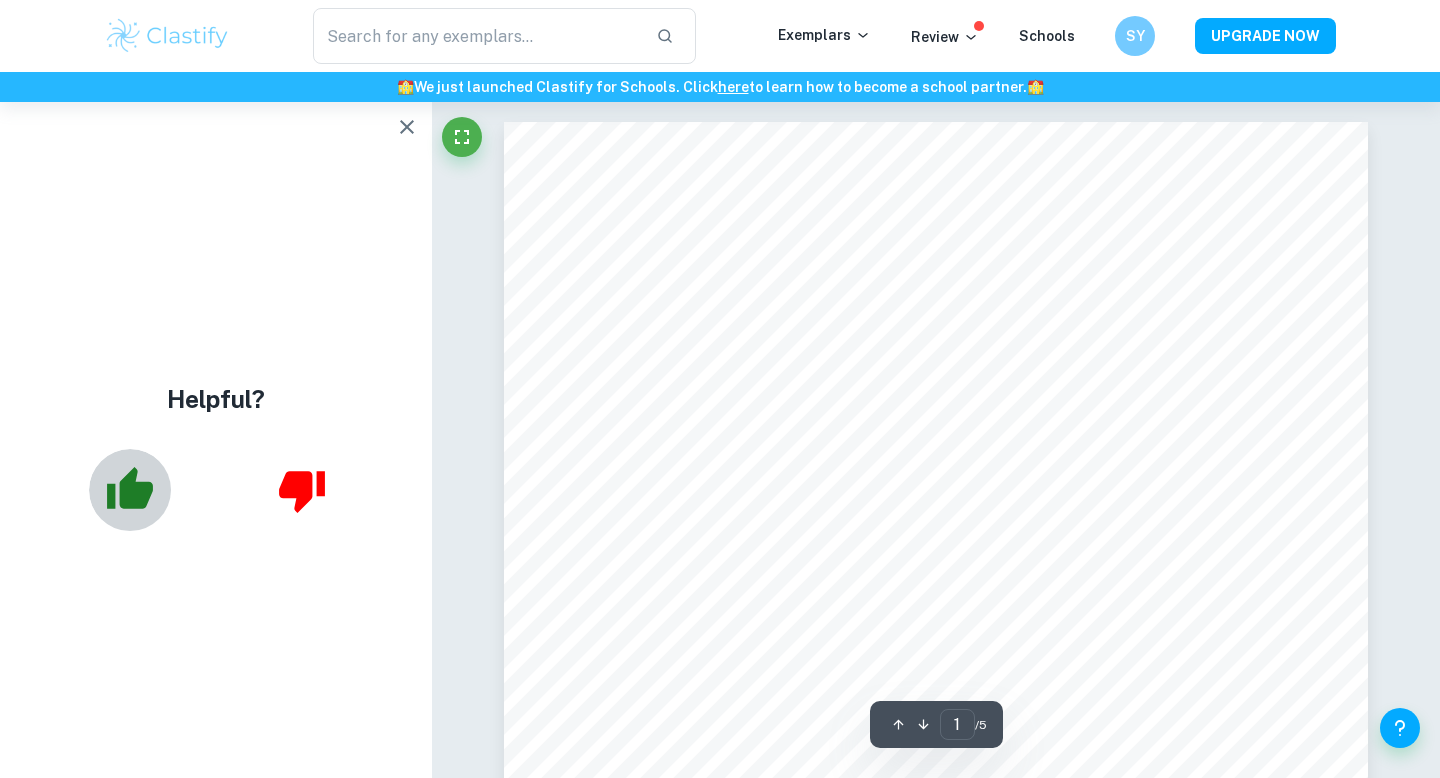click 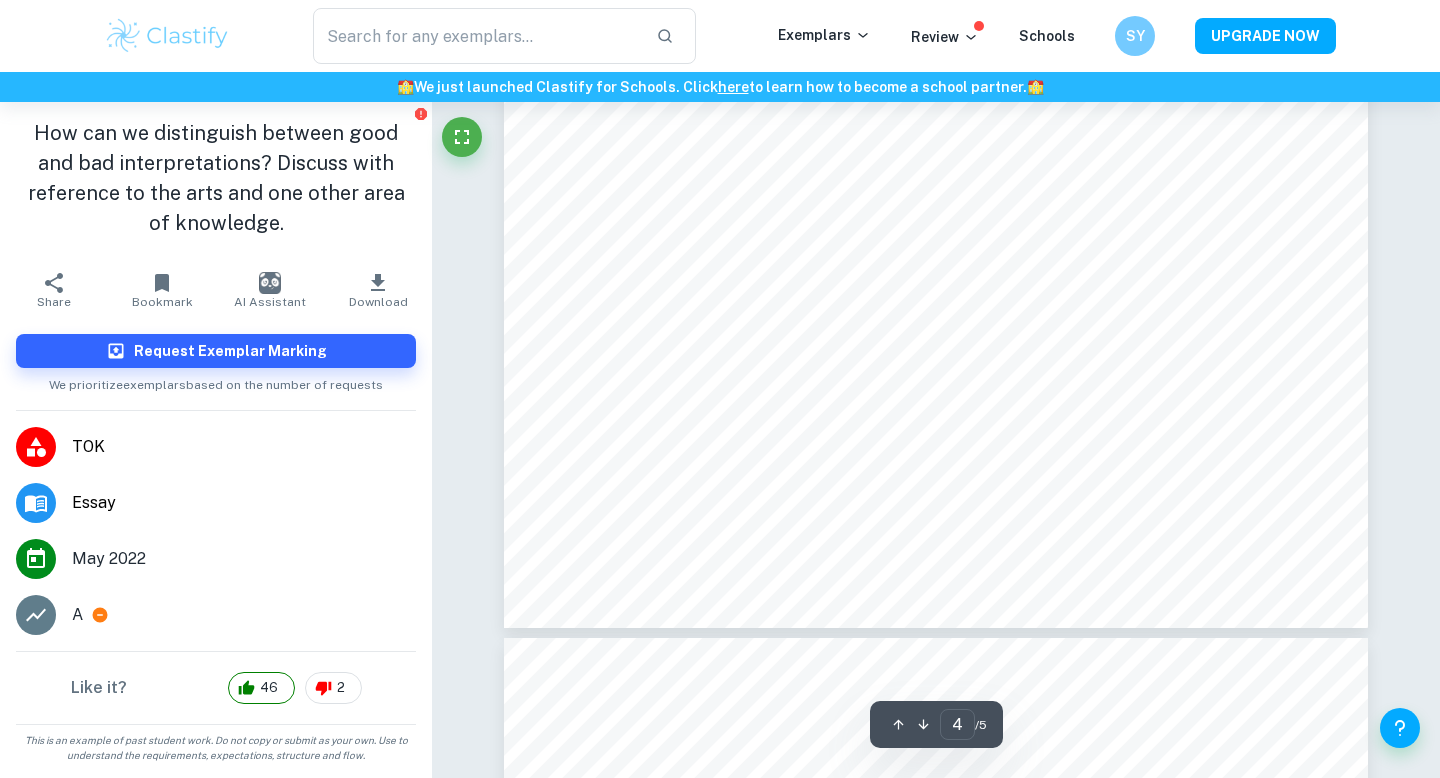 type on "5" 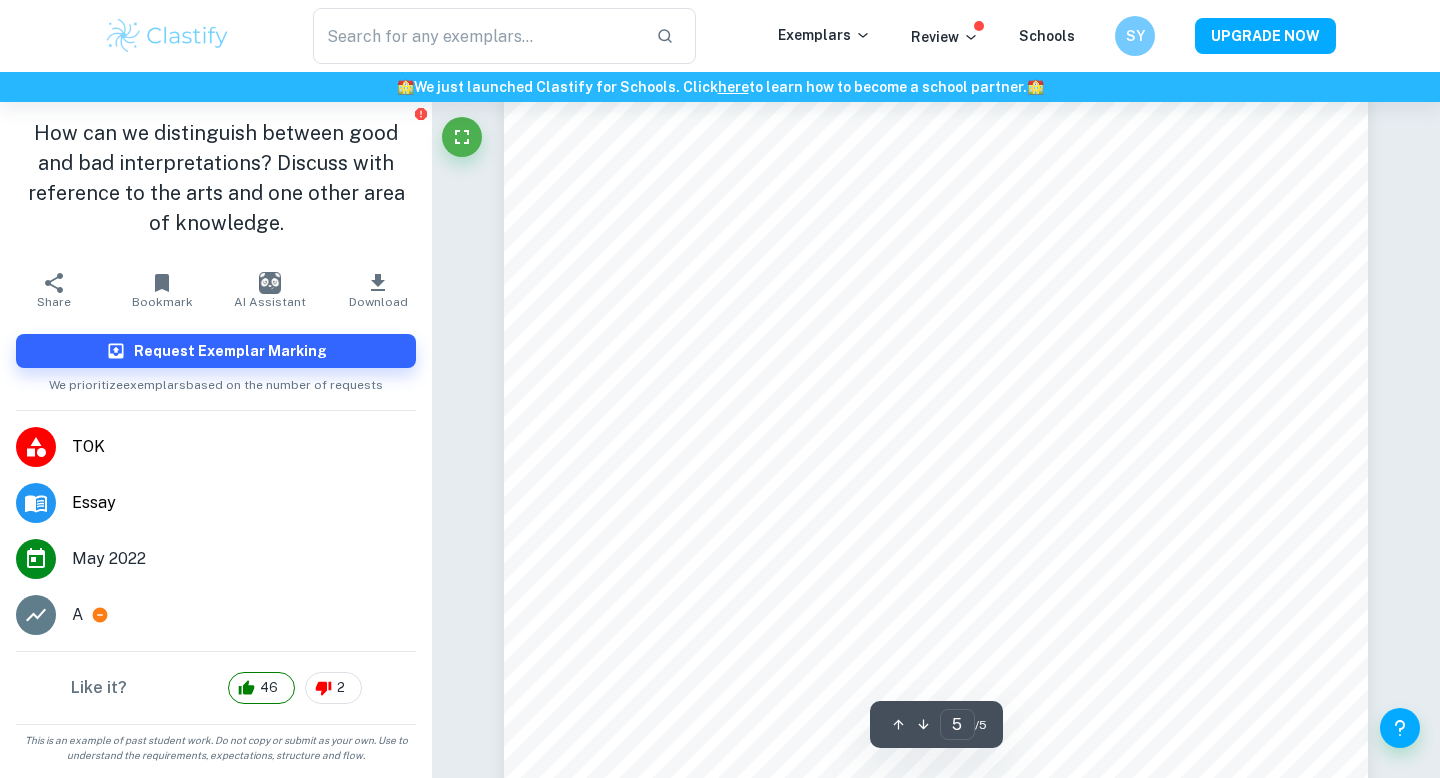 scroll, scrollTop: 5273, scrollLeft: 0, axis: vertical 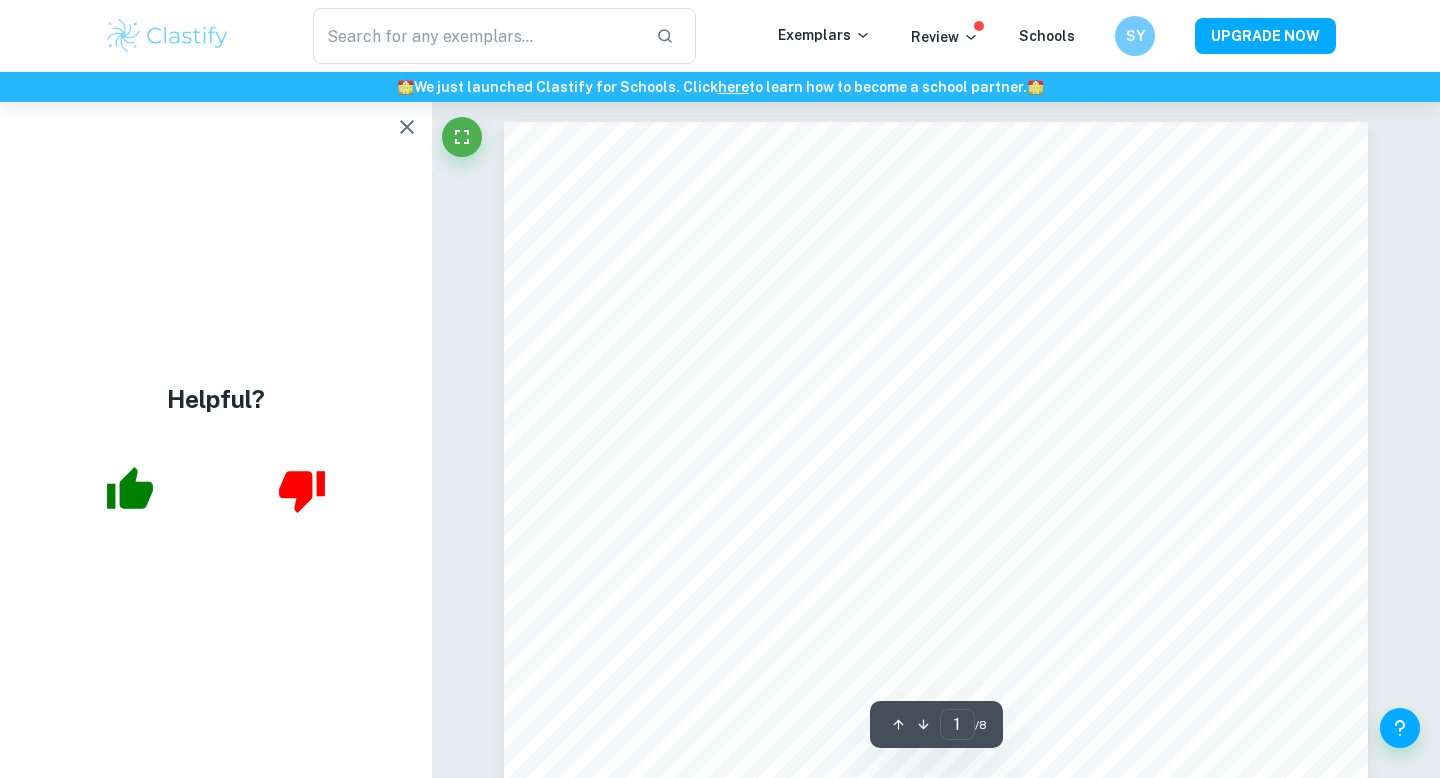 click 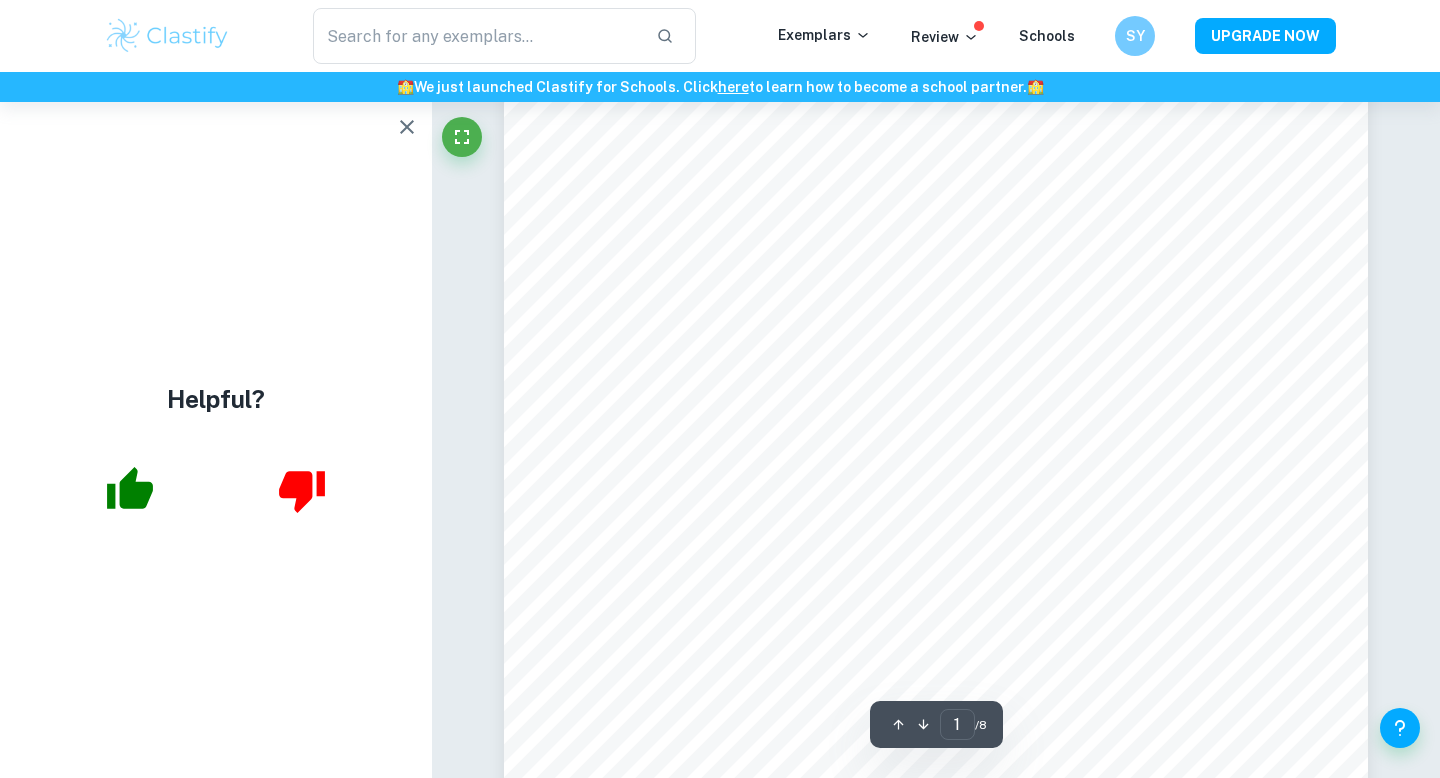 scroll, scrollTop: 178, scrollLeft: 0, axis: vertical 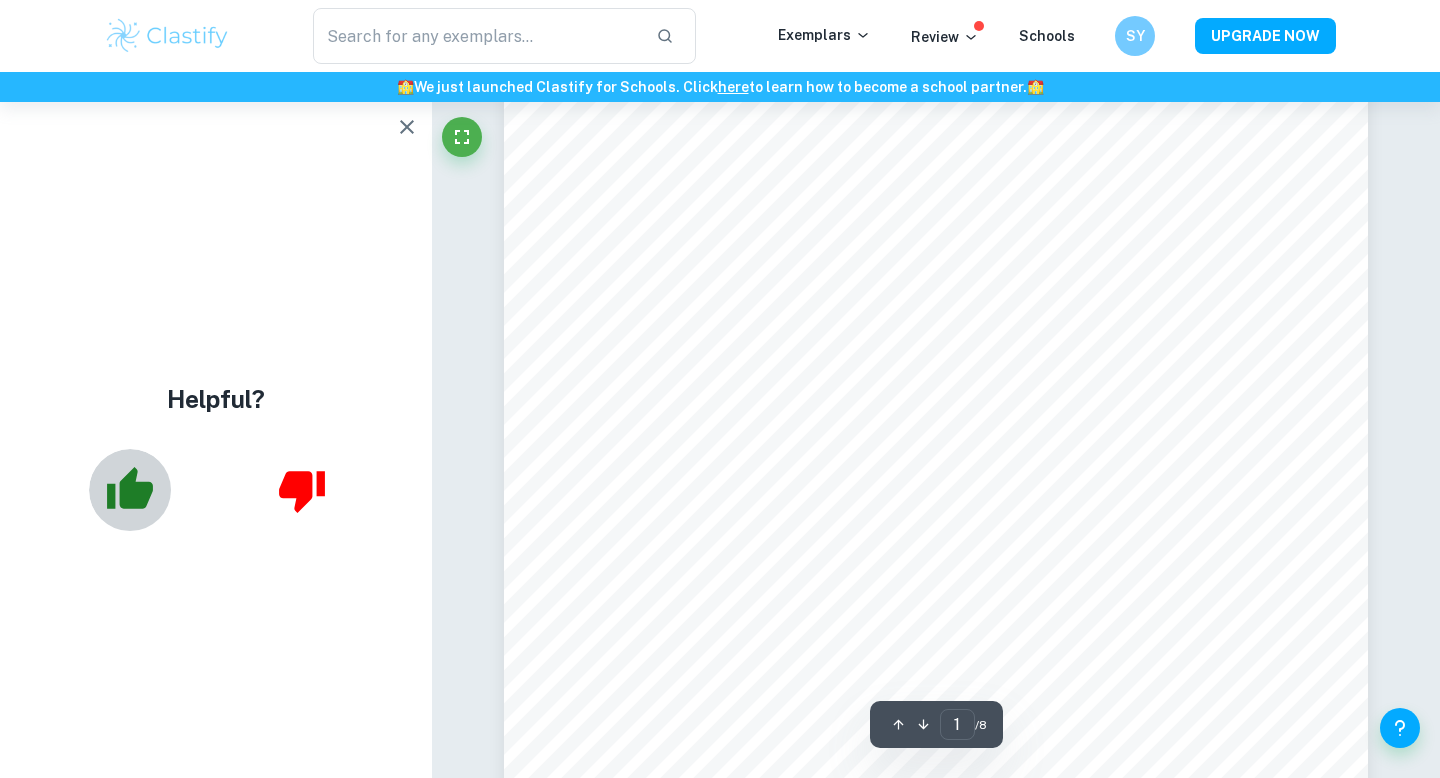 click at bounding box center [130, 490] 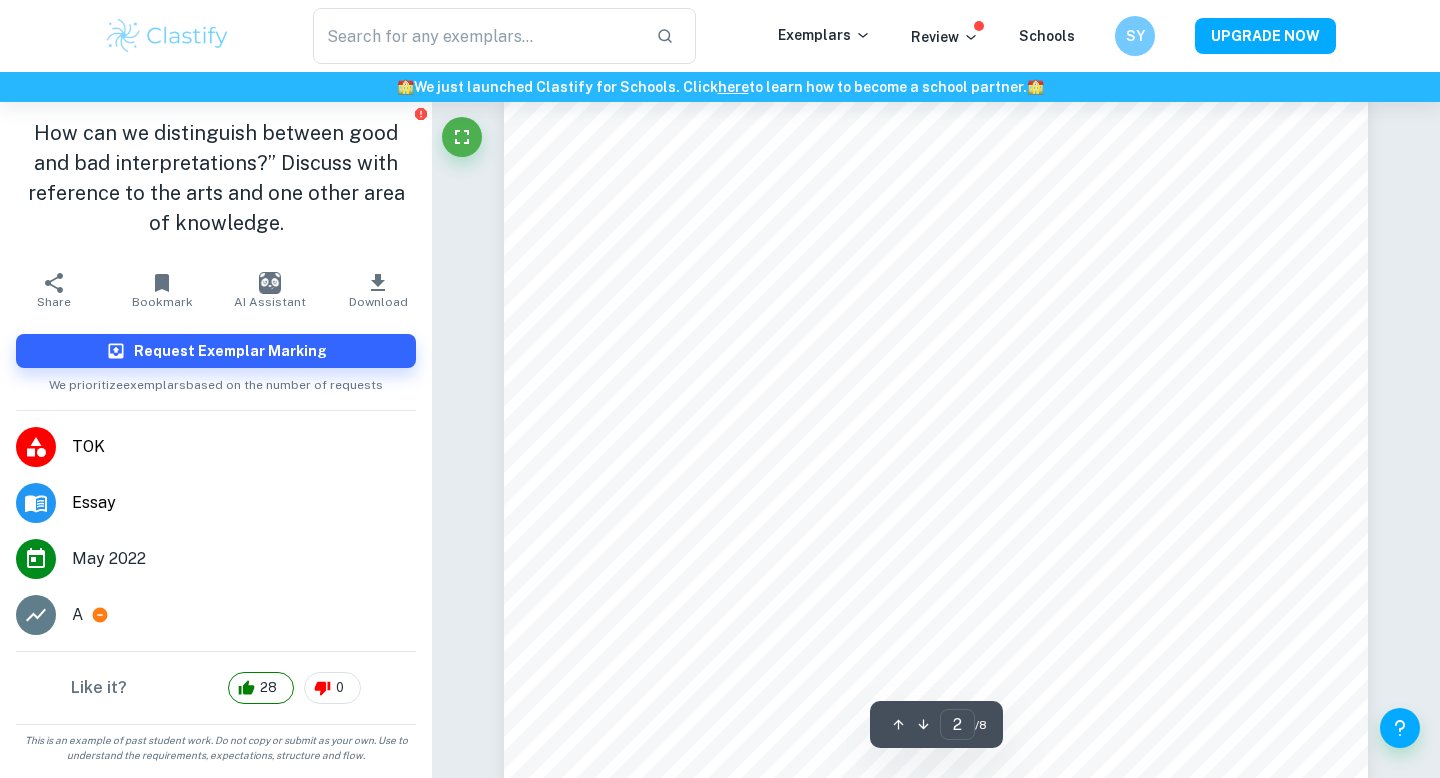 scroll, scrollTop: 1407, scrollLeft: 0, axis: vertical 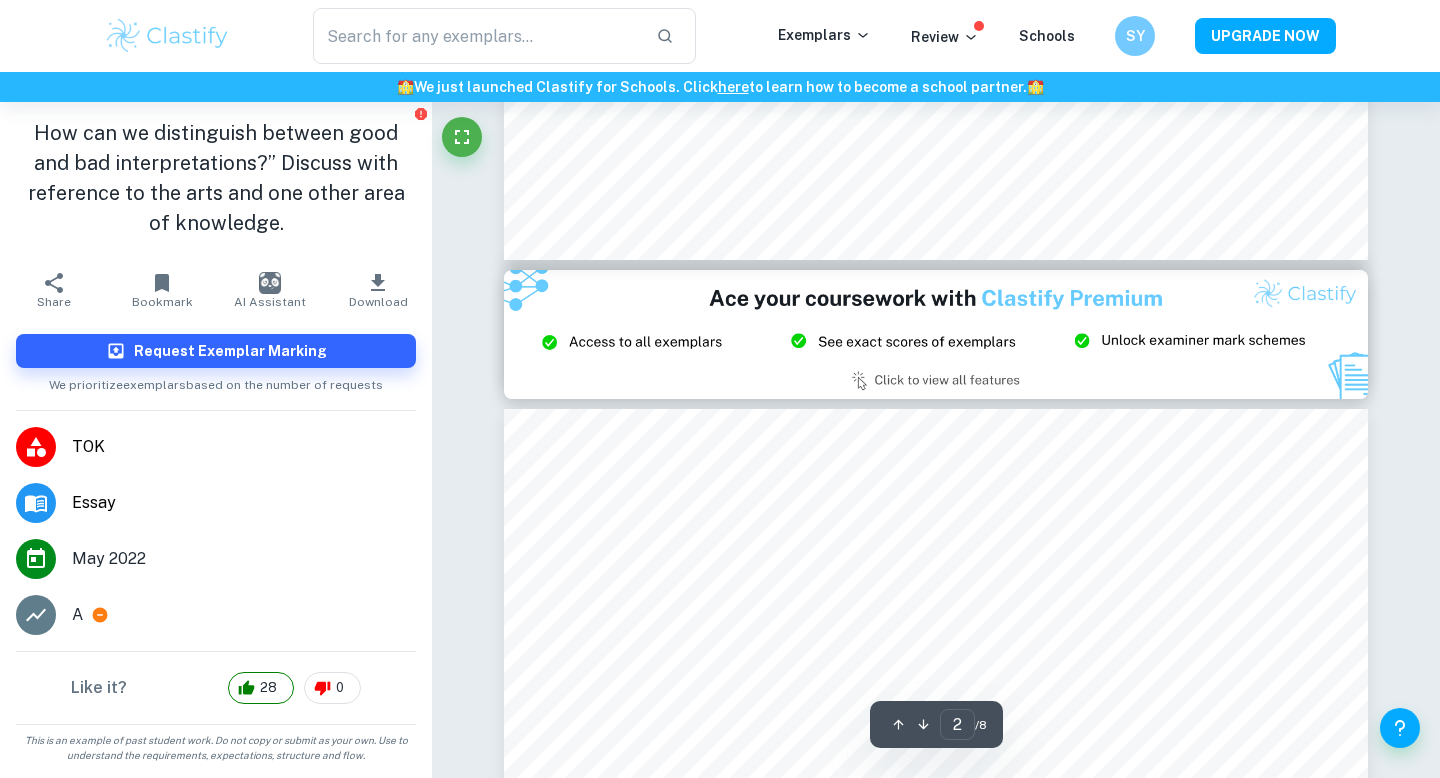 type on "3" 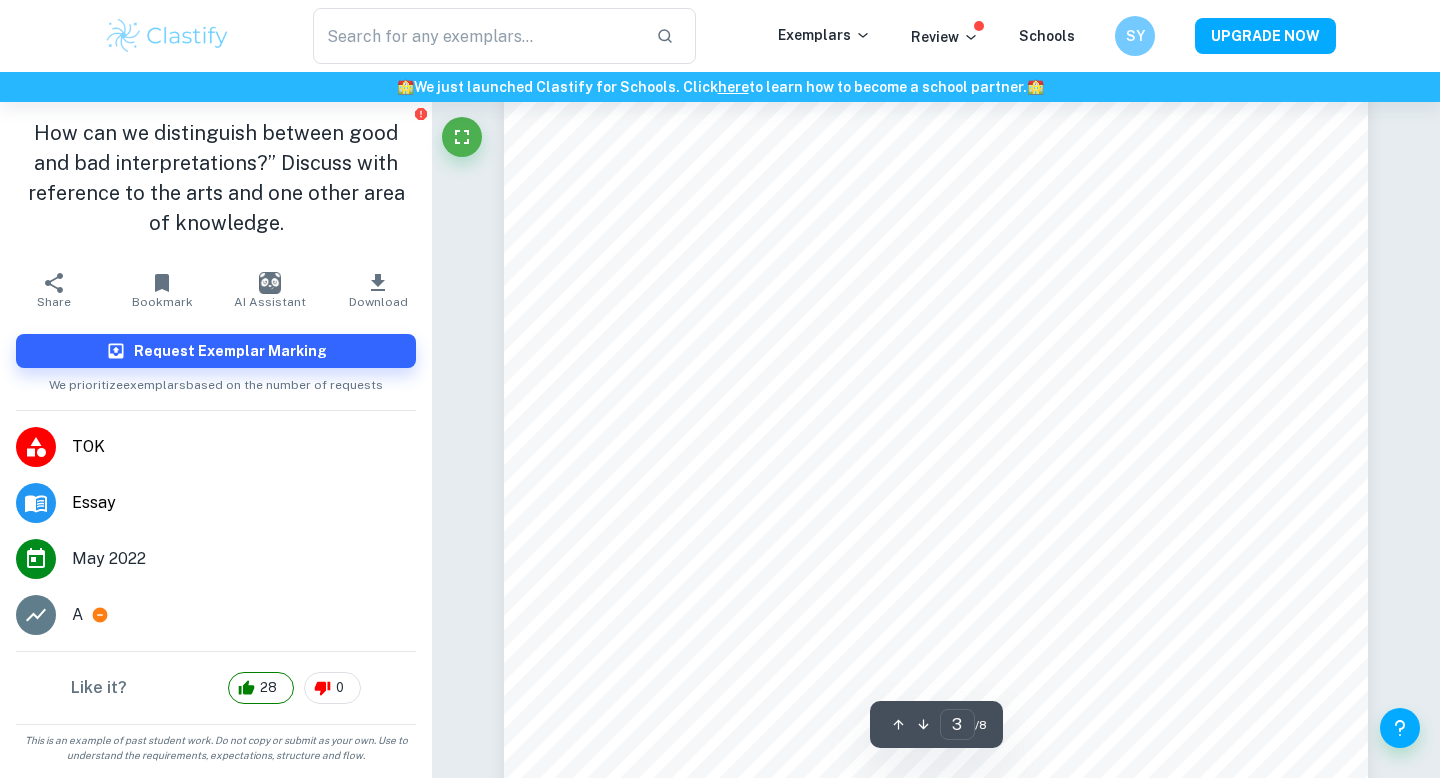 scroll, scrollTop: 3222, scrollLeft: 0, axis: vertical 